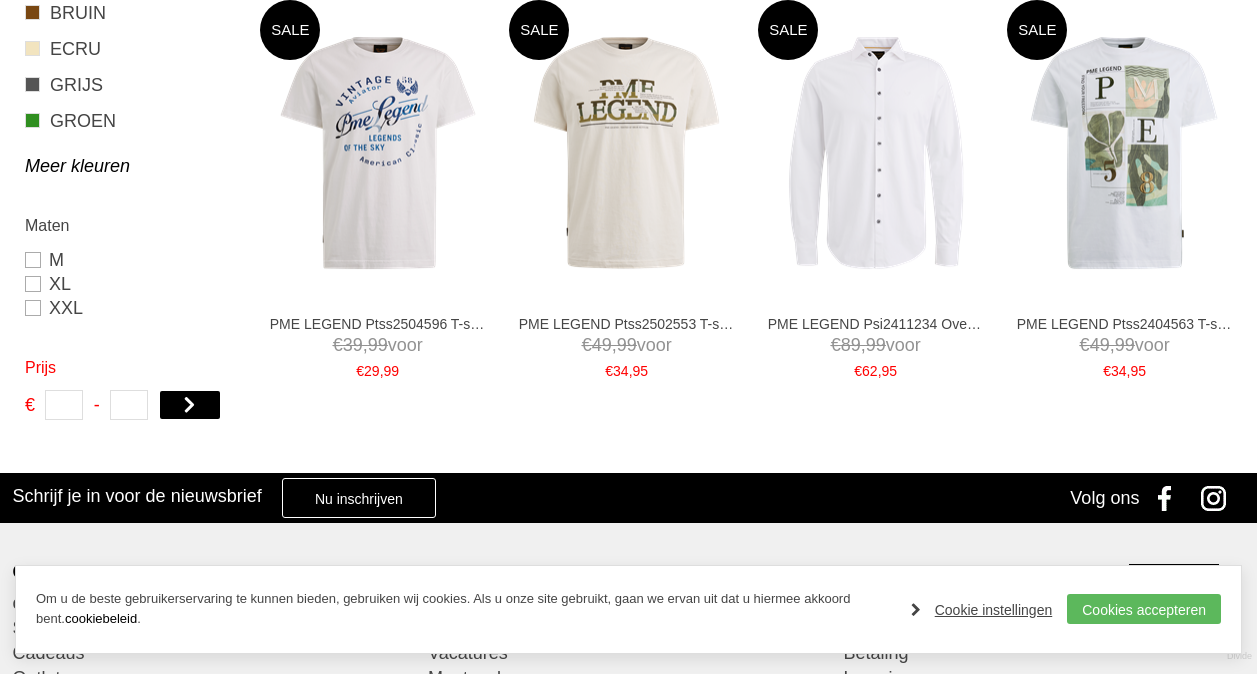 scroll, scrollTop: 86, scrollLeft: 0, axis: vertical 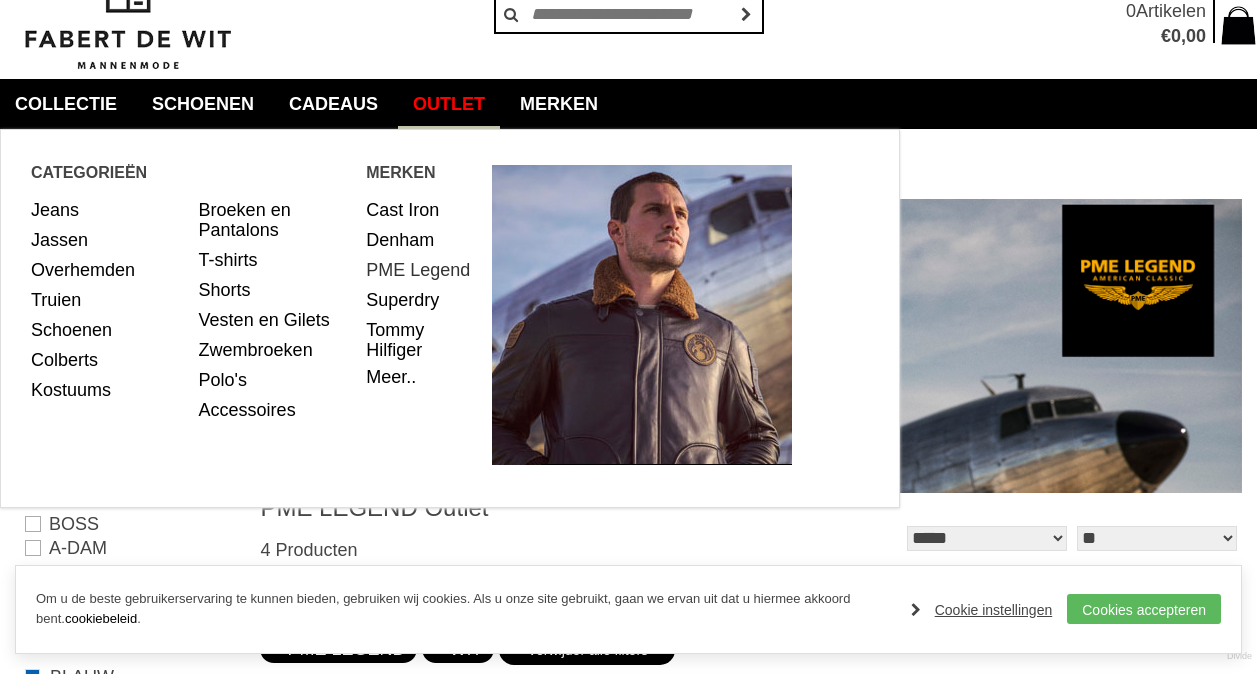 click on "PME Legend" at bounding box center [421, 270] 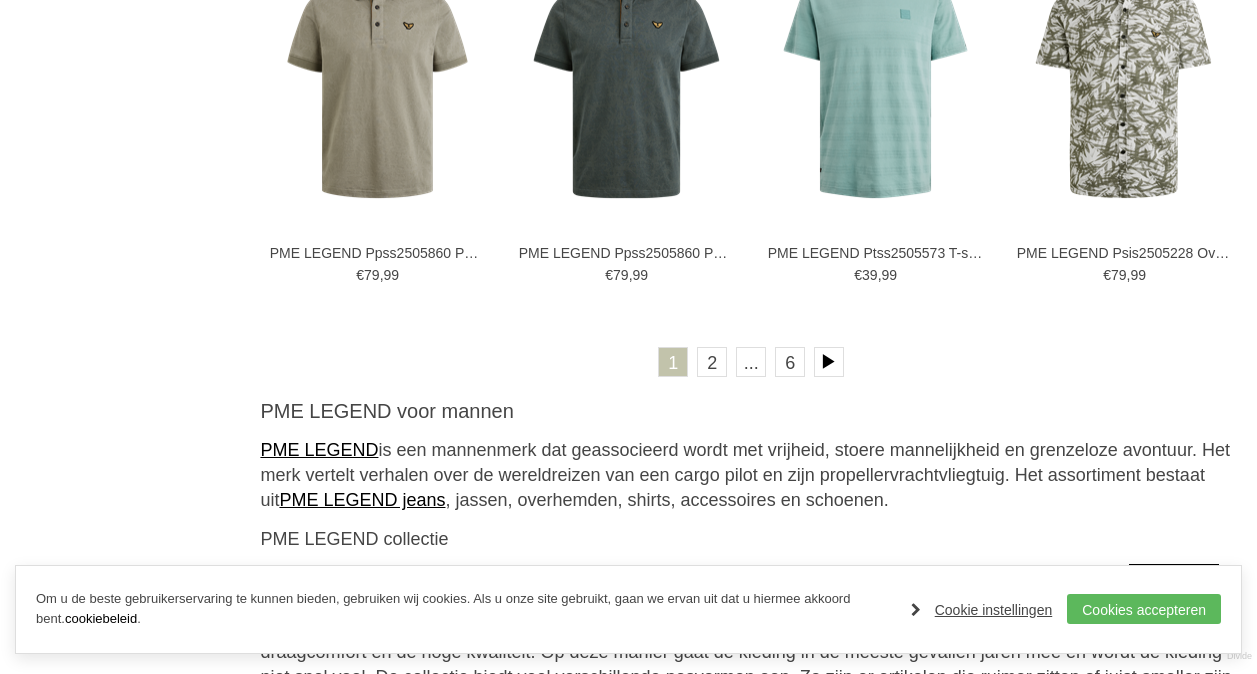 scroll, scrollTop: 4100, scrollLeft: 0, axis: vertical 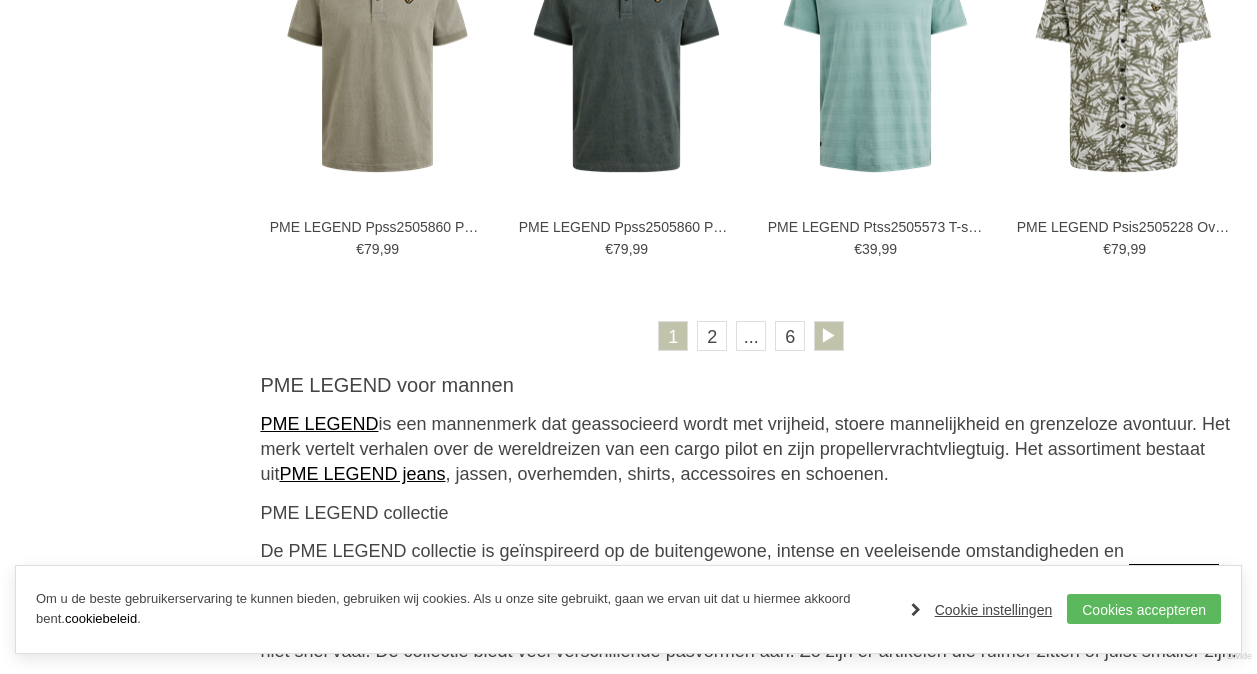 click at bounding box center [829, 336] 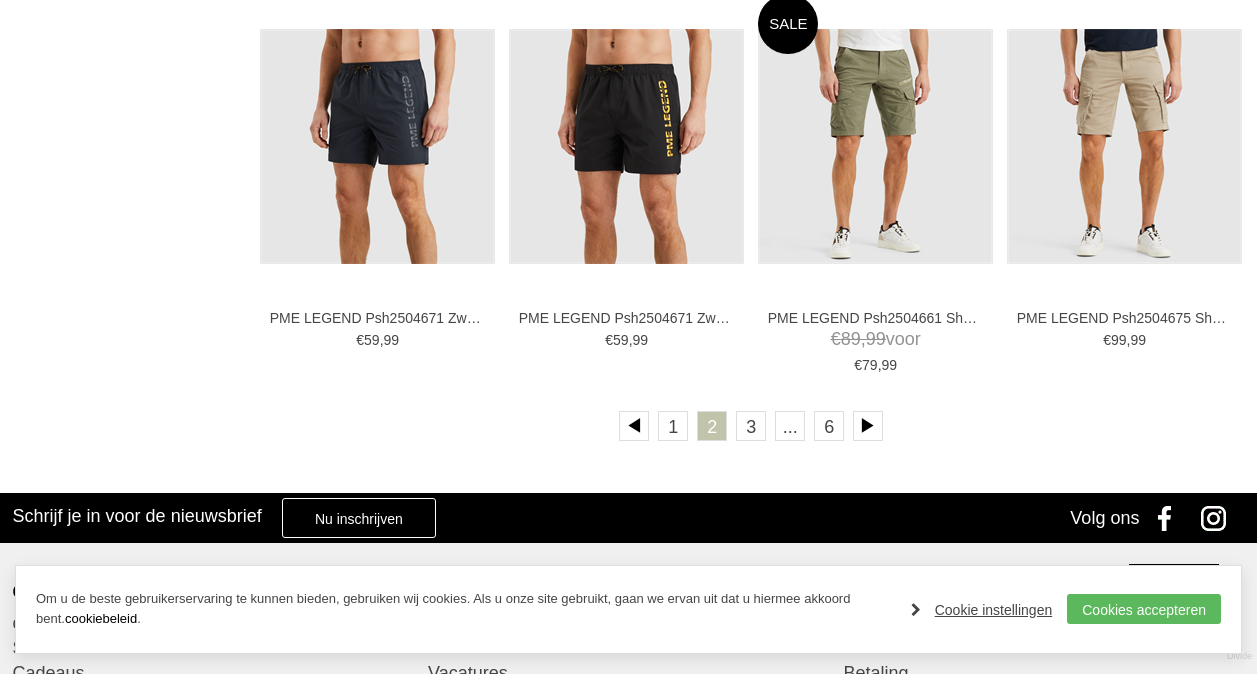 scroll, scrollTop: 4000, scrollLeft: 0, axis: vertical 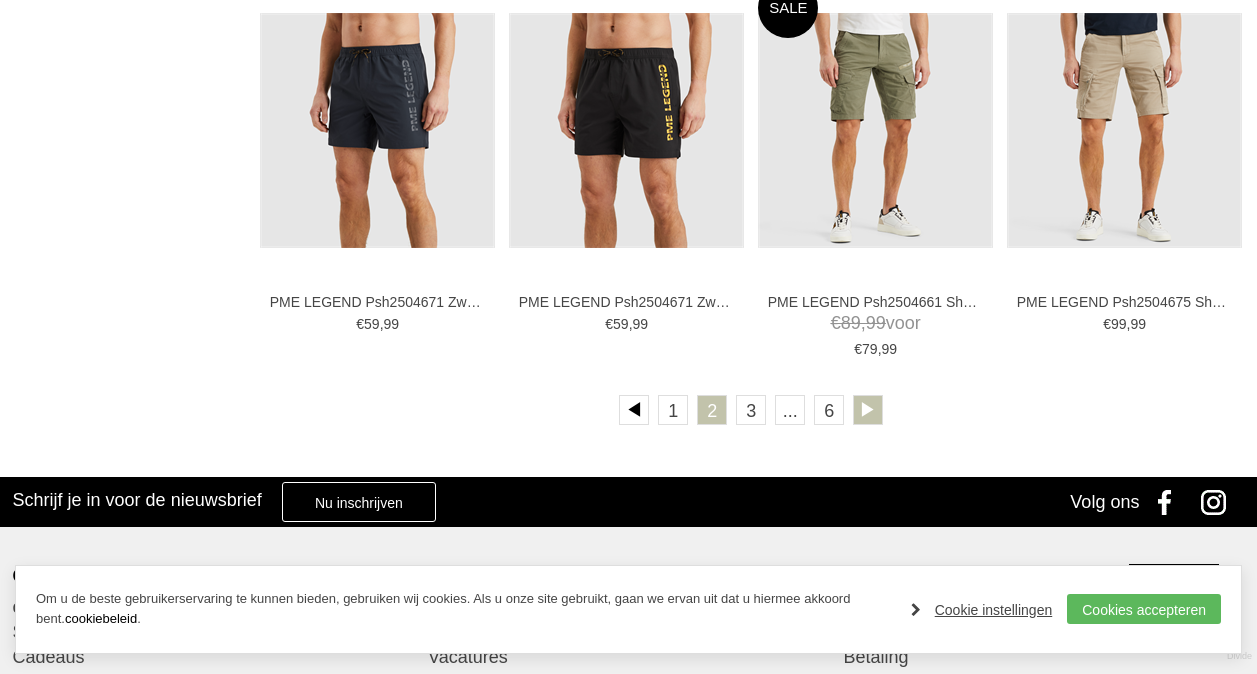 click at bounding box center [868, 410] 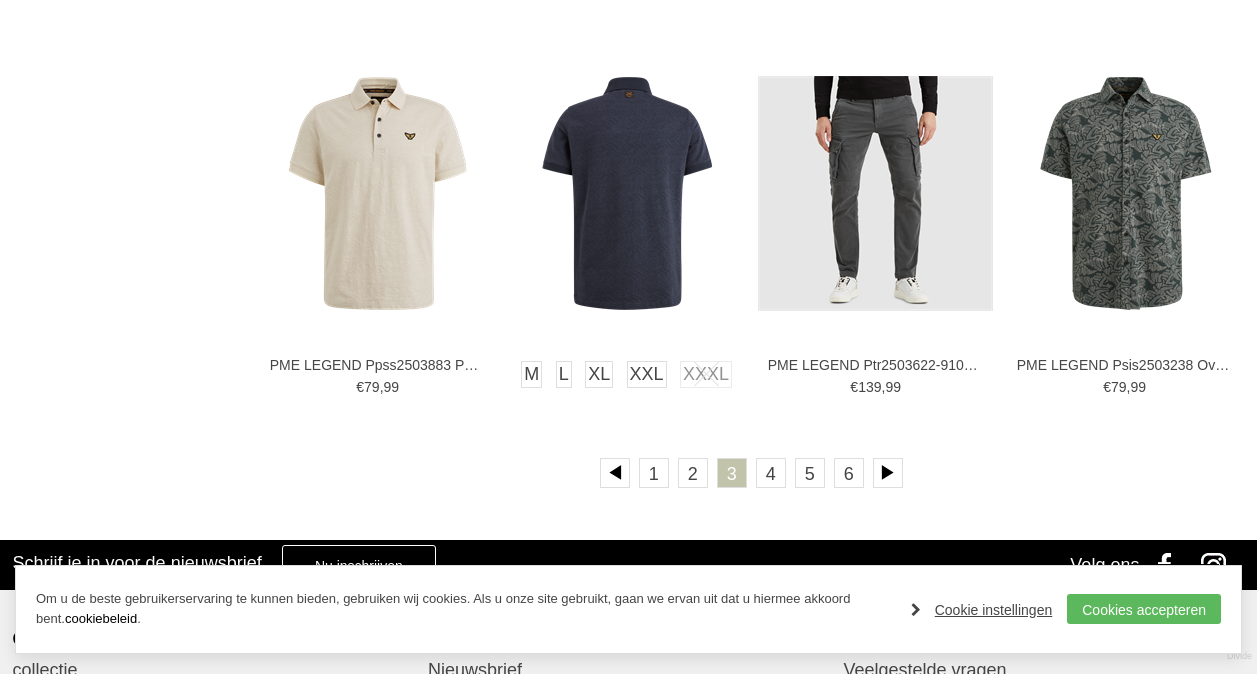scroll, scrollTop: 4000, scrollLeft: 0, axis: vertical 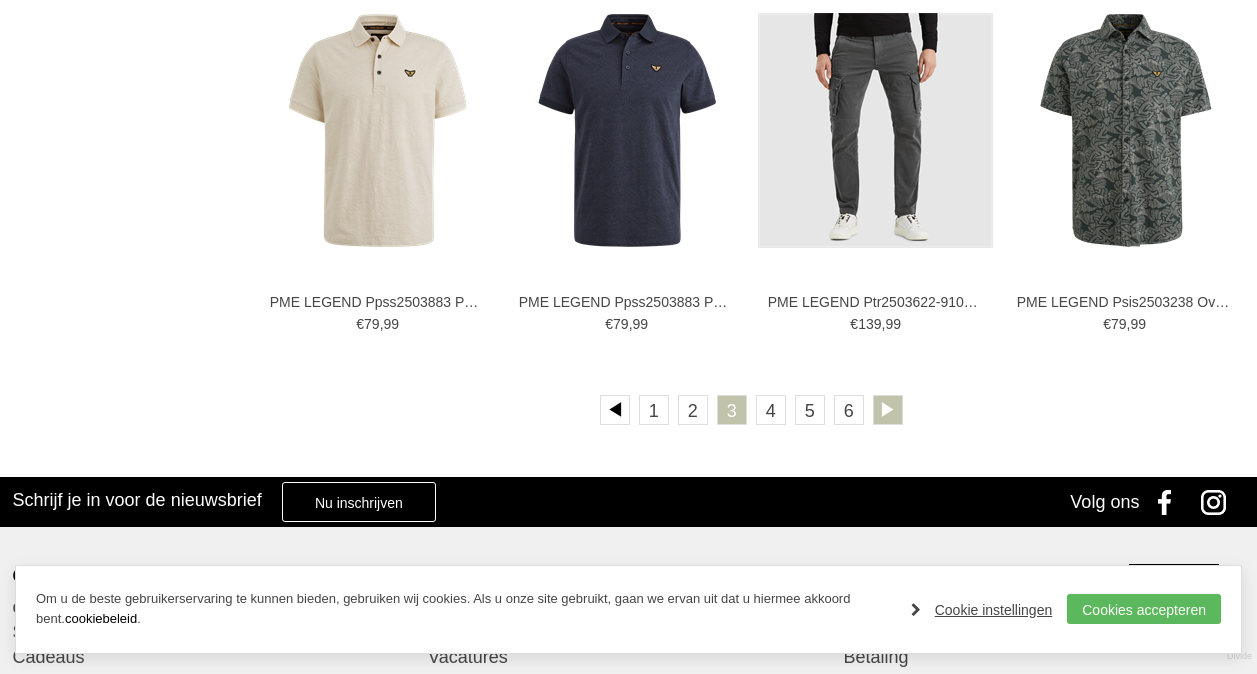 click at bounding box center (888, 410) 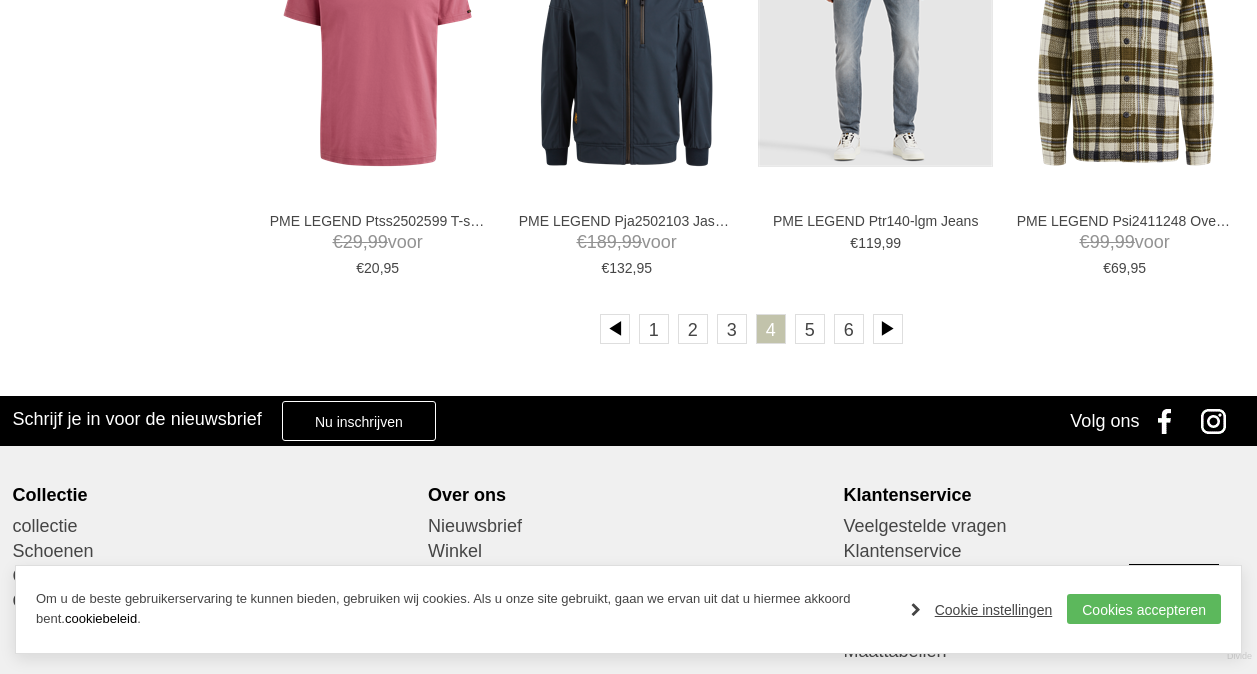 scroll, scrollTop: 4100, scrollLeft: 0, axis: vertical 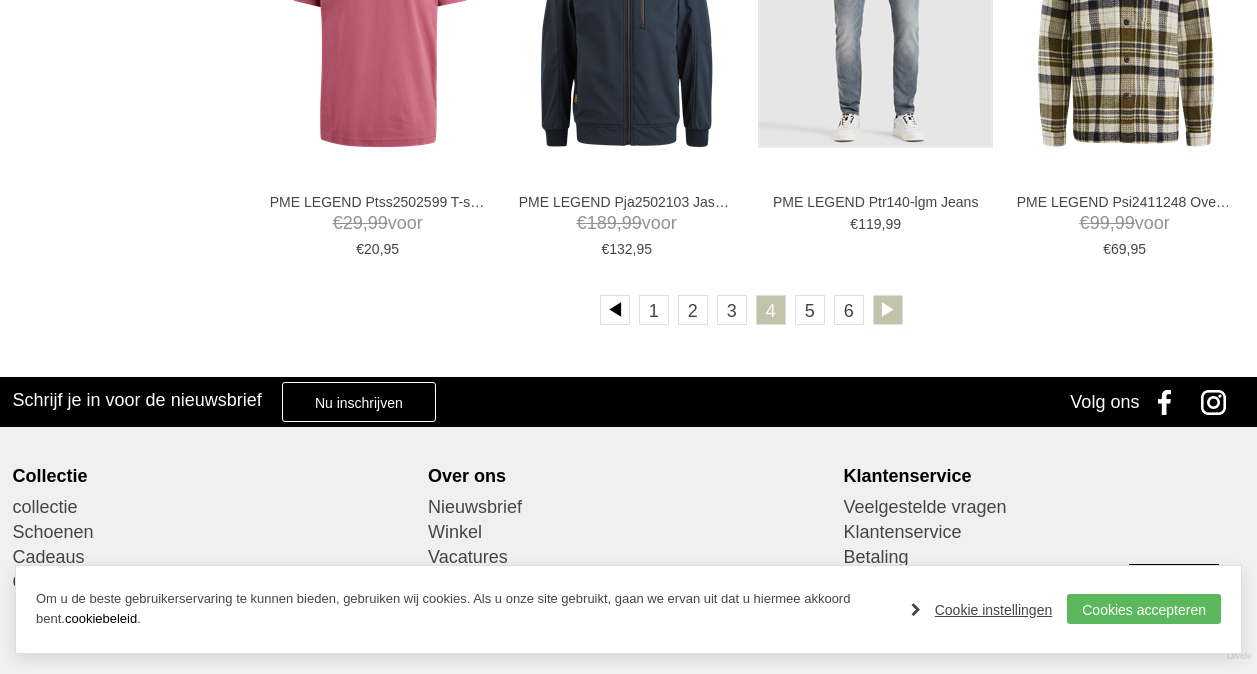 click at bounding box center (888, 310) 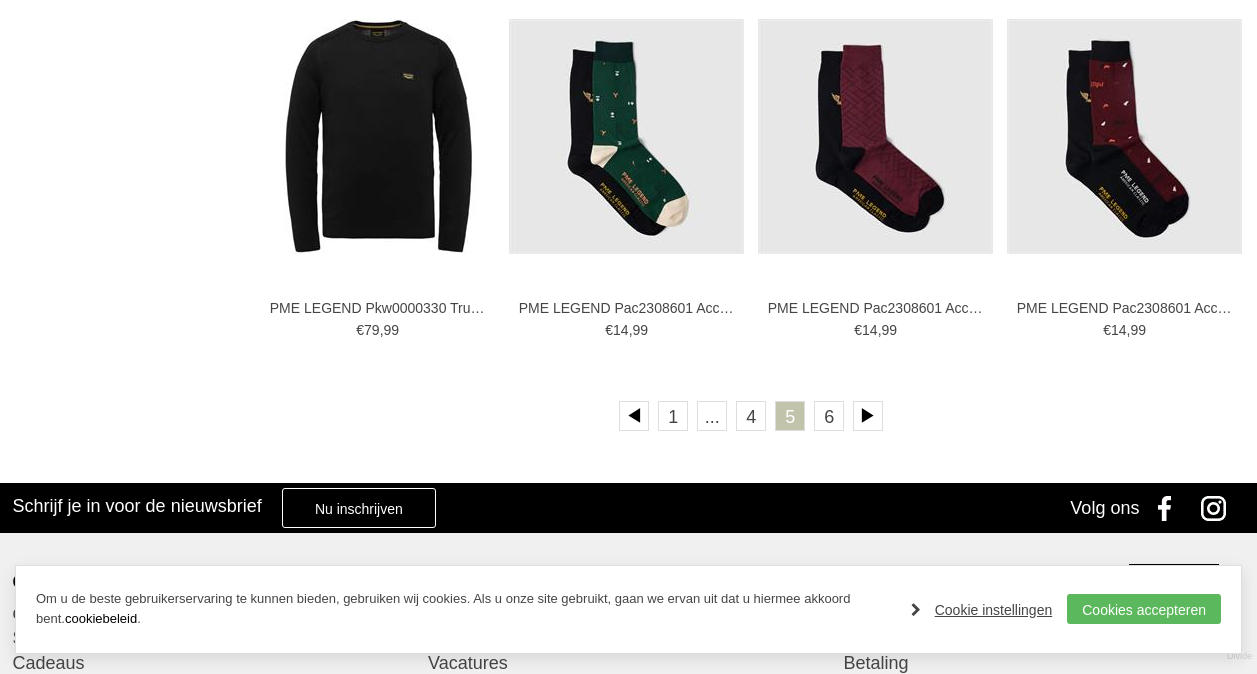 scroll, scrollTop: 4000, scrollLeft: 0, axis: vertical 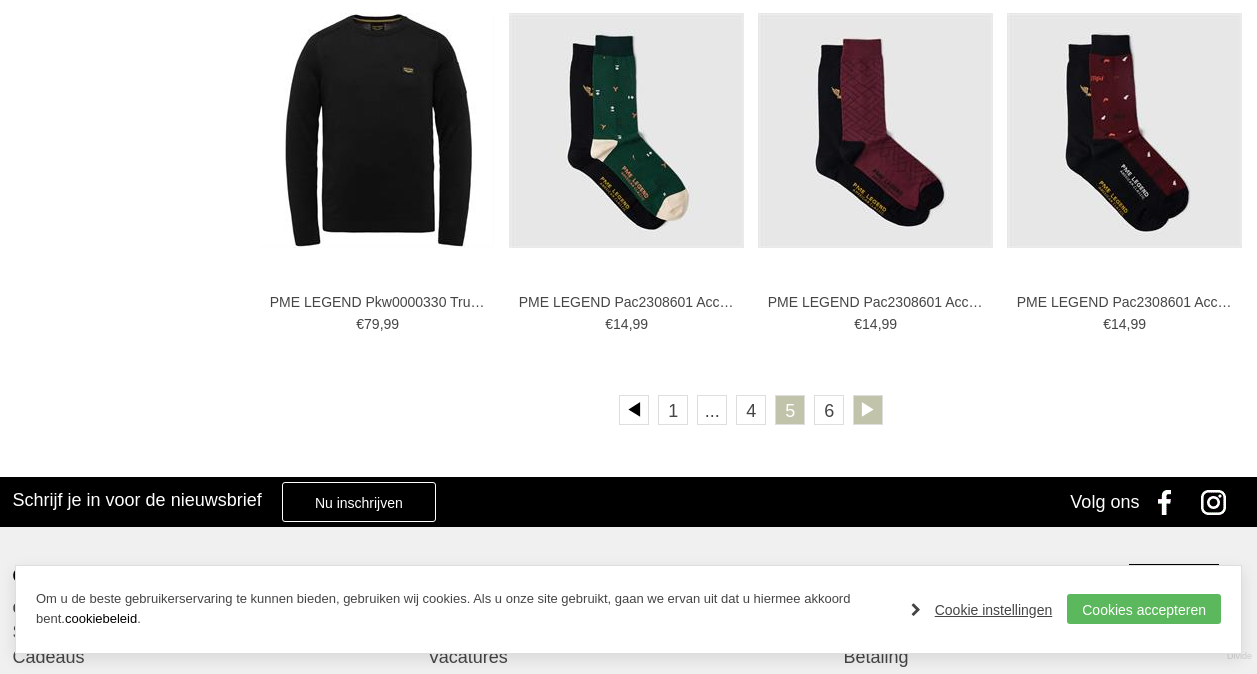 click at bounding box center (868, 410) 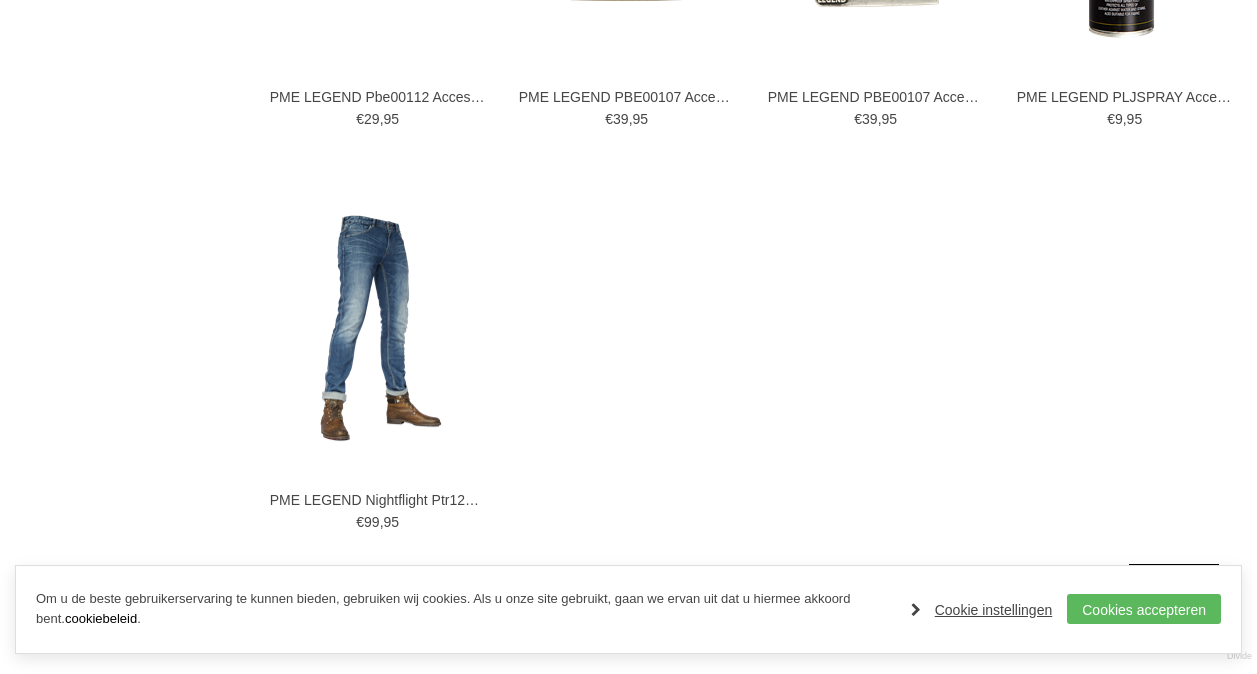 scroll, scrollTop: 3600, scrollLeft: 0, axis: vertical 